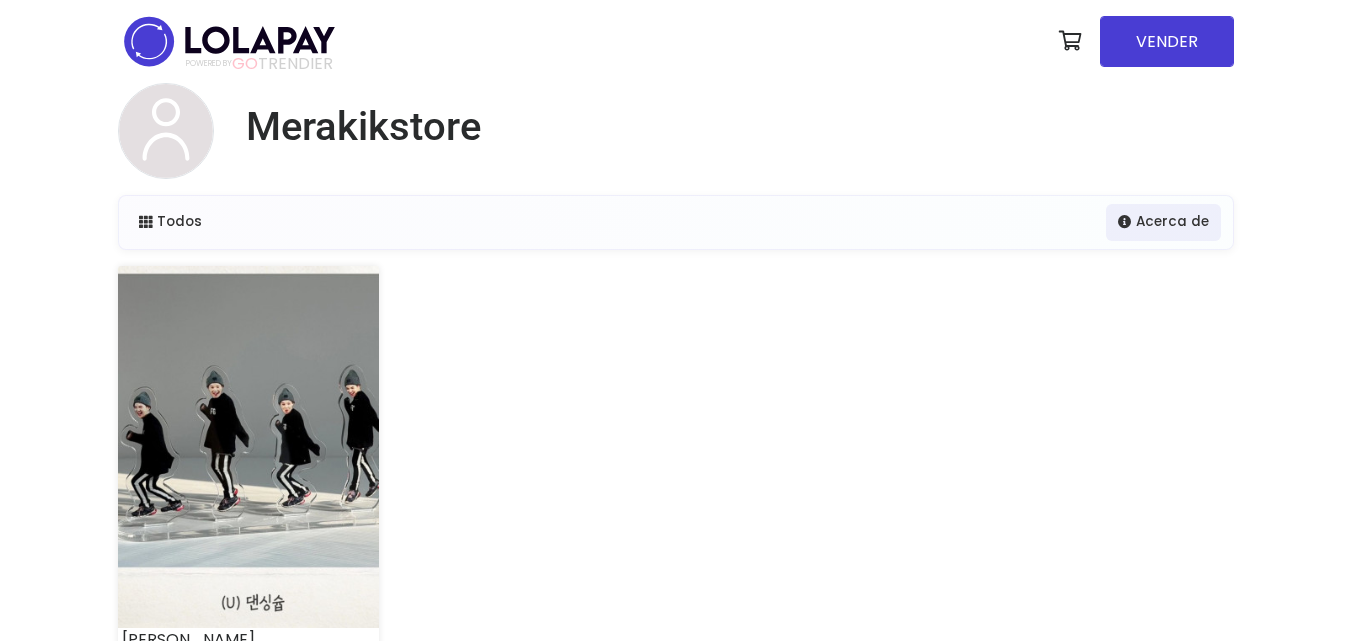 scroll, scrollTop: 0, scrollLeft: 0, axis: both 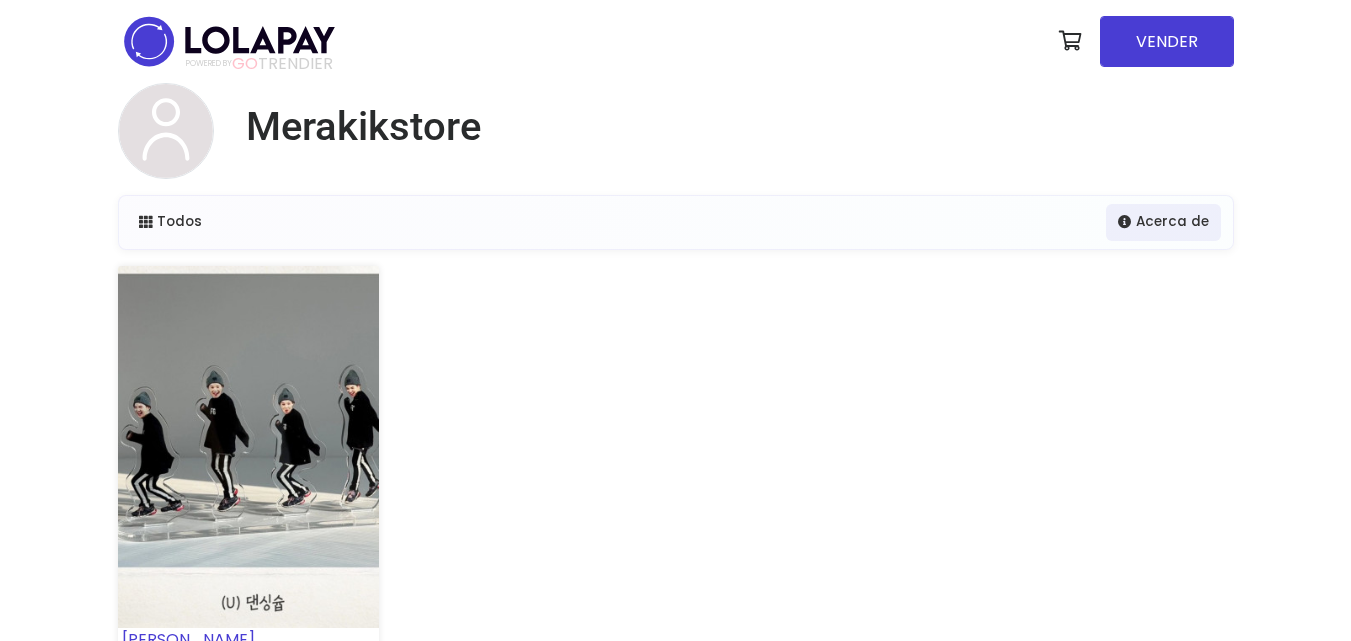 click at bounding box center (248, 447) 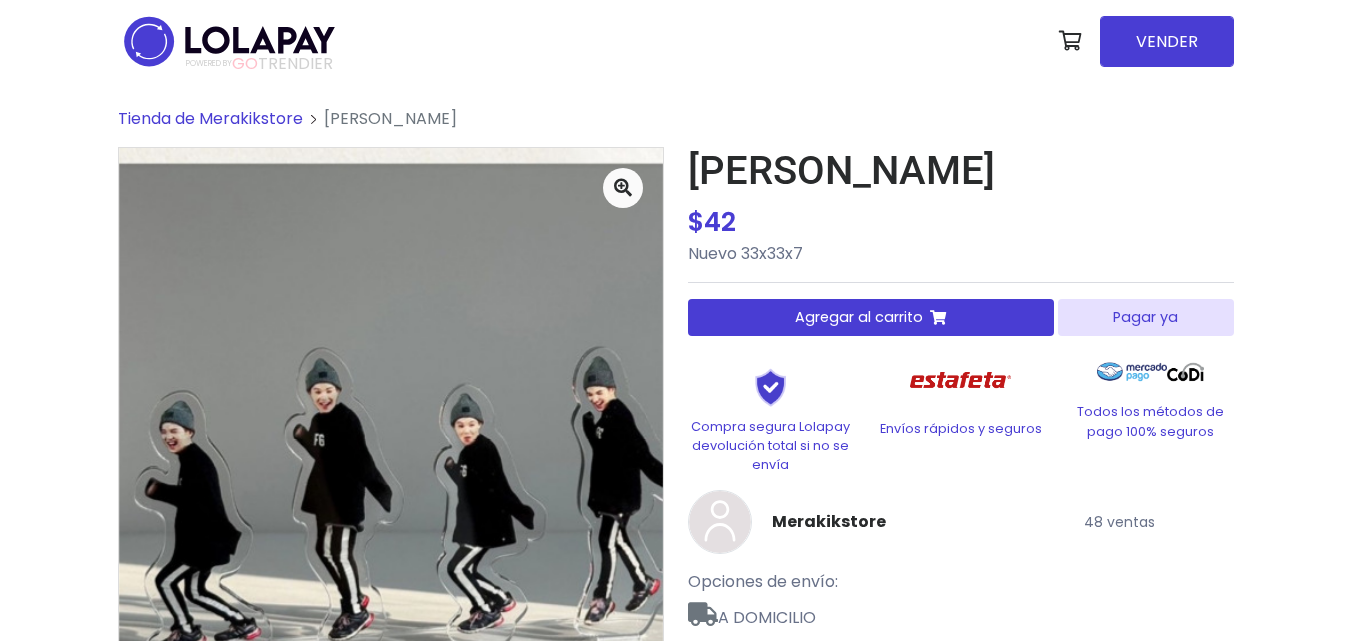 scroll, scrollTop: 0, scrollLeft: 0, axis: both 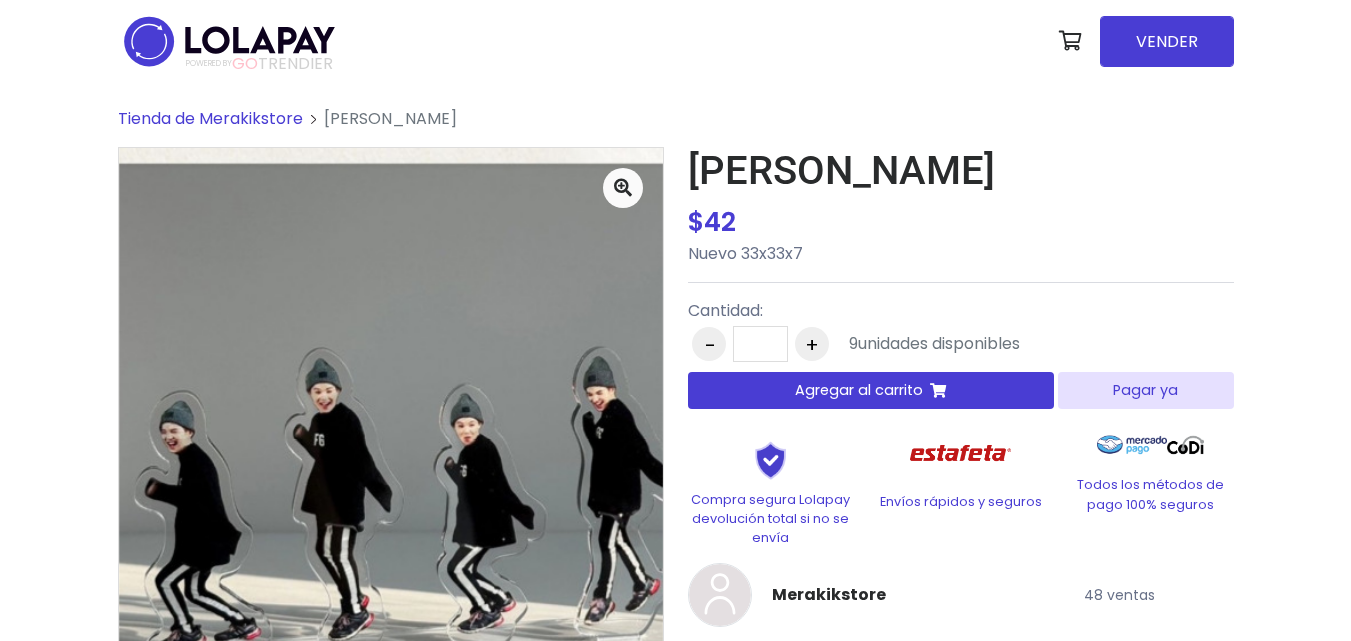 click on "Agregar al carrito" at bounding box center [859, 390] 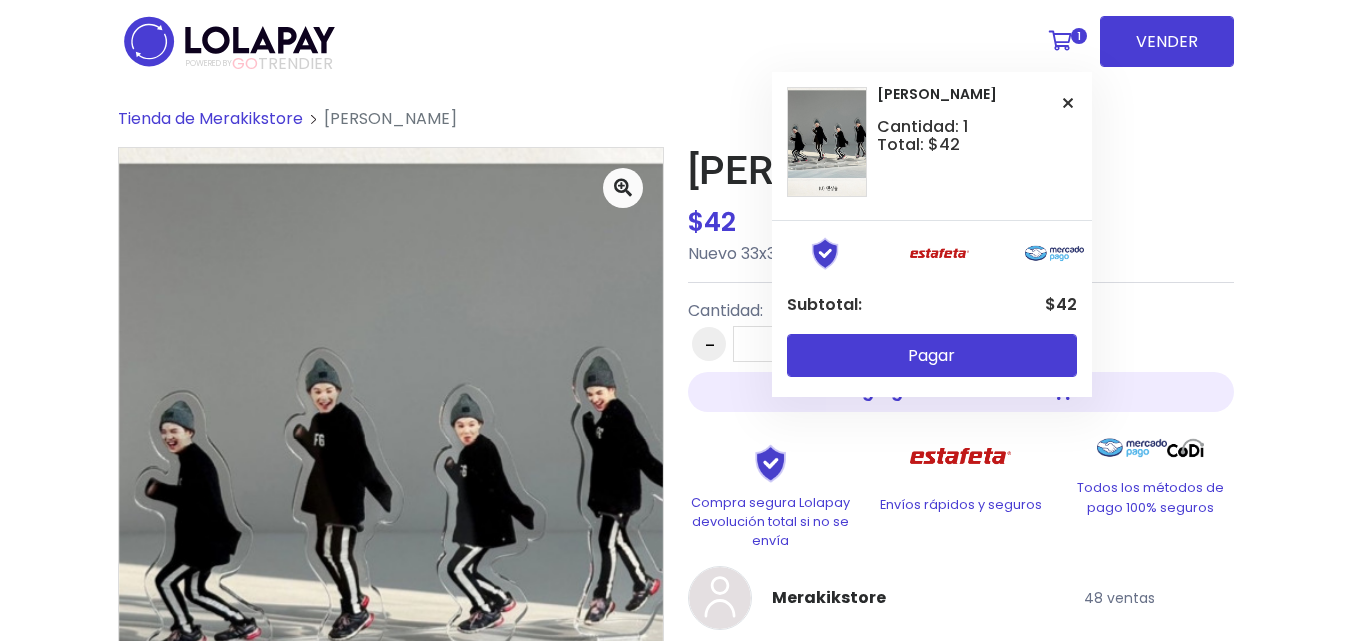 click on "1" at bounding box center [1079, 36] 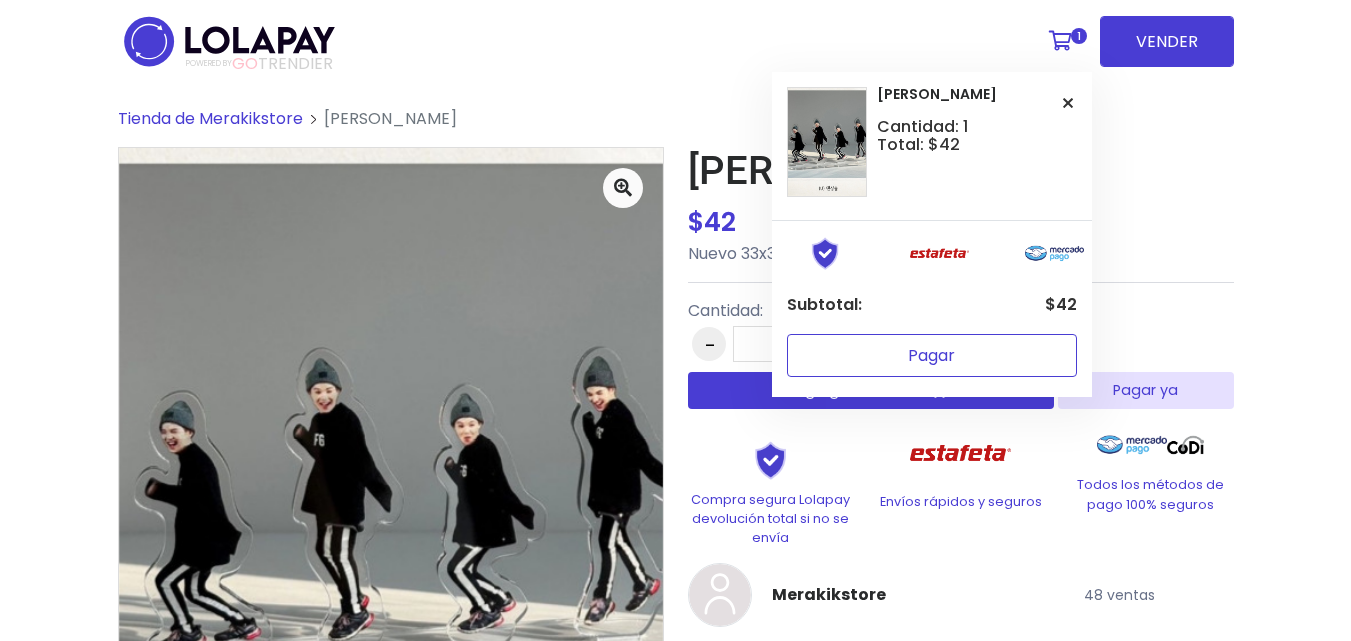 click on "Pagar" at bounding box center (932, 355) 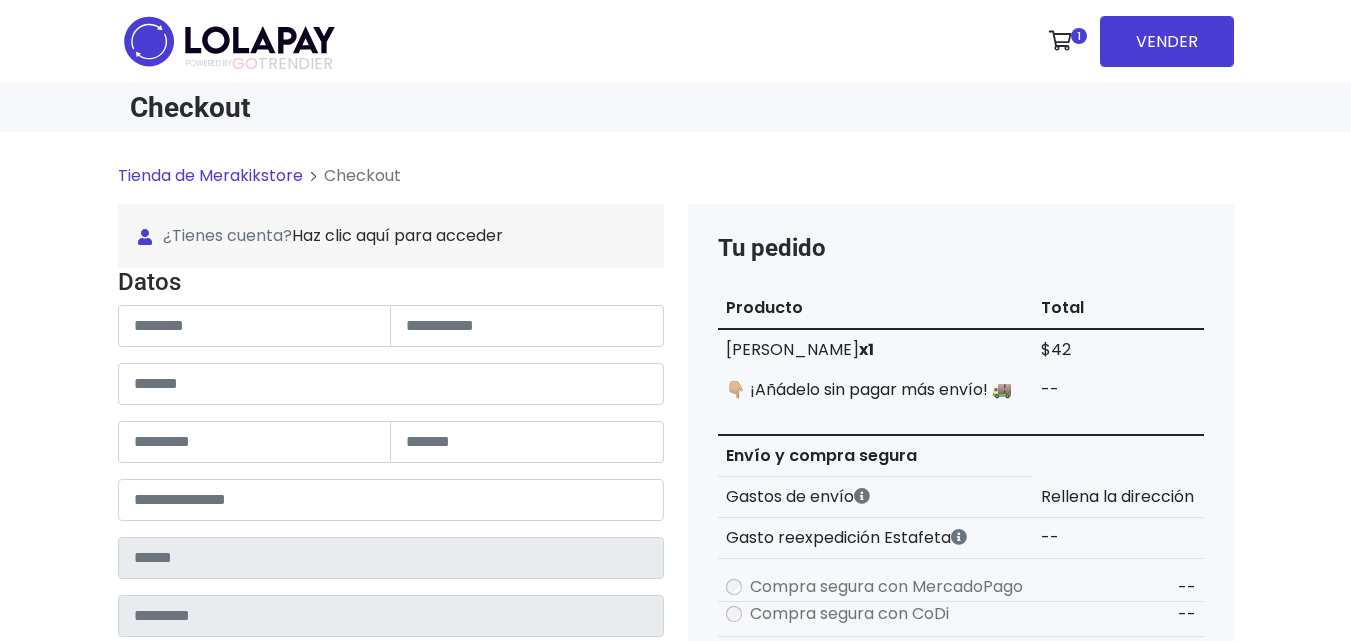 scroll, scrollTop: 0, scrollLeft: 0, axis: both 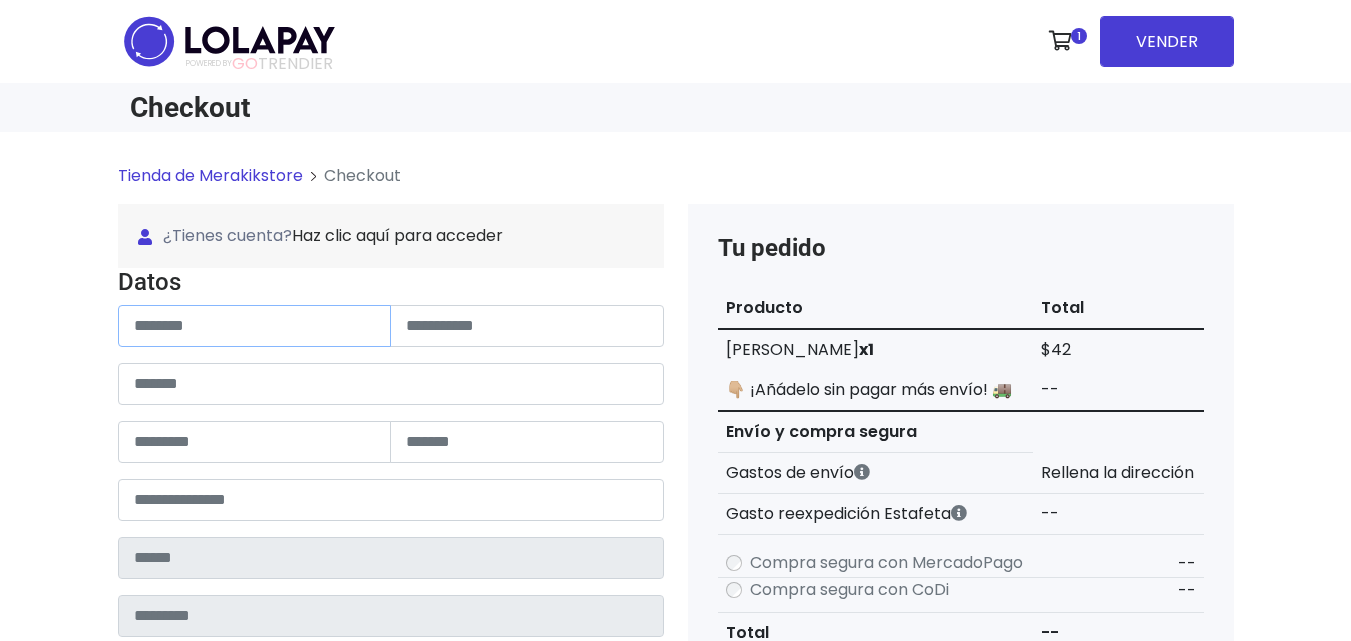 click at bounding box center (255, 326) 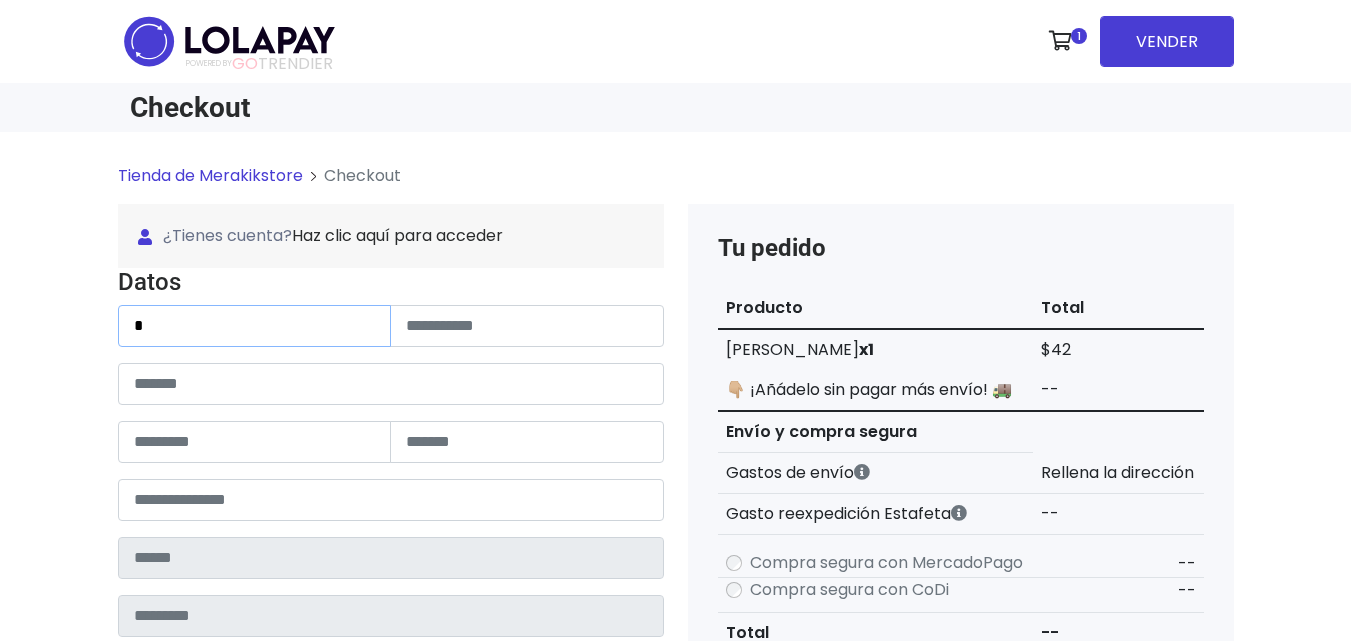 type on "*" 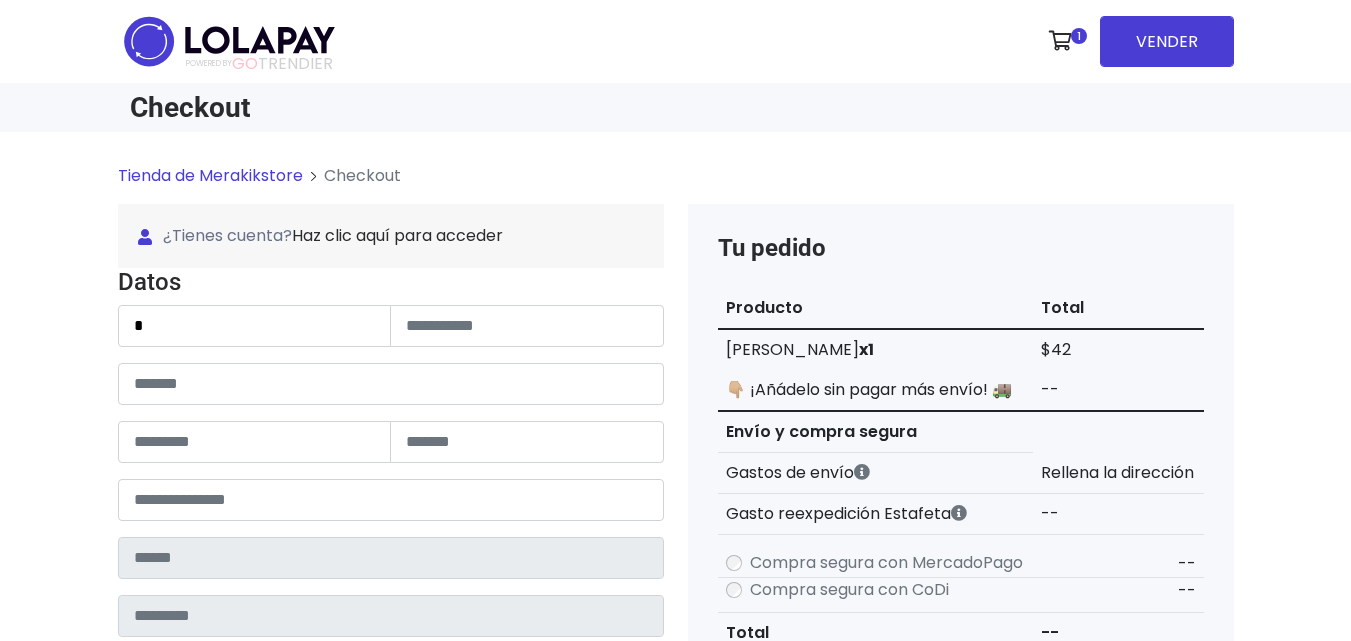 drag, startPoint x: 1153, startPoint y: 245, endPoint x: 1072, endPoint y: 216, distance: 86.034874 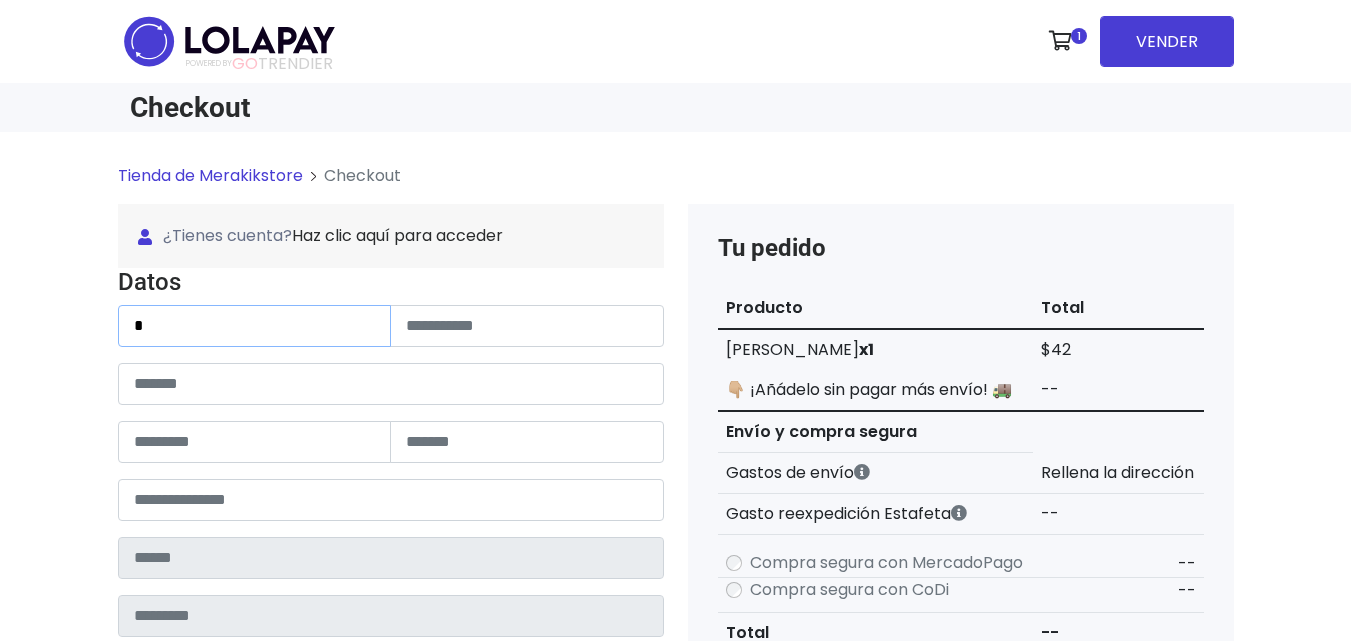 click on "*" at bounding box center (255, 326) 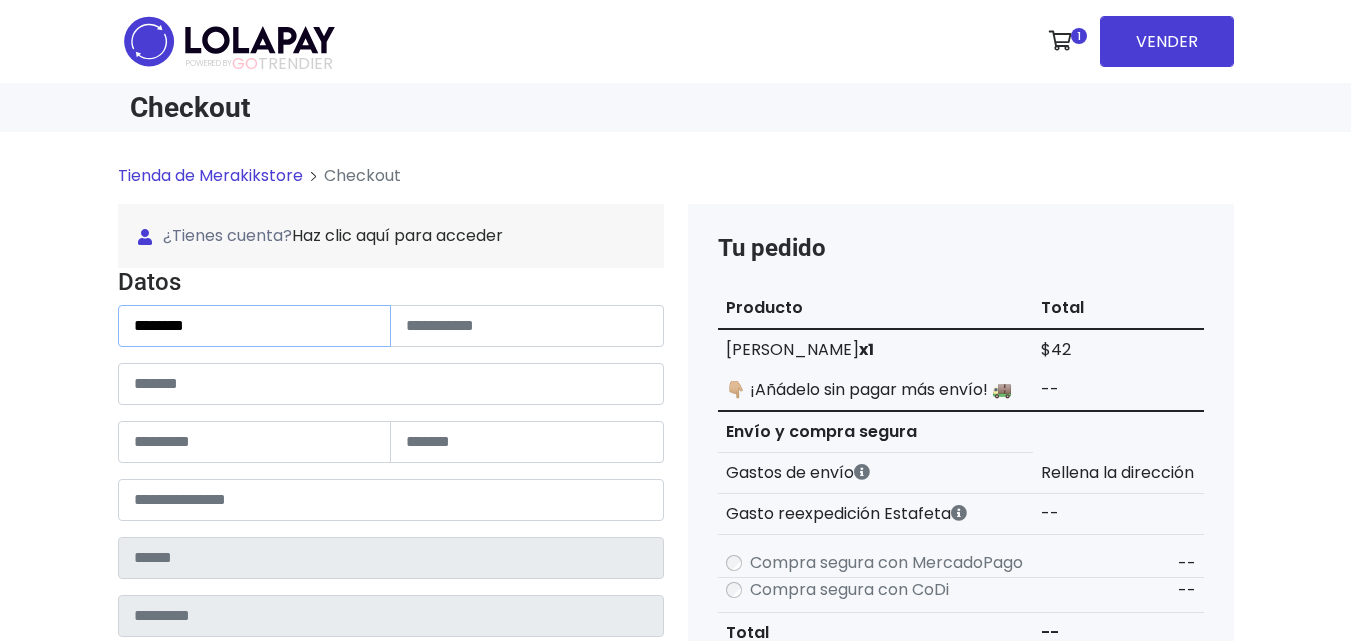 type on "*******" 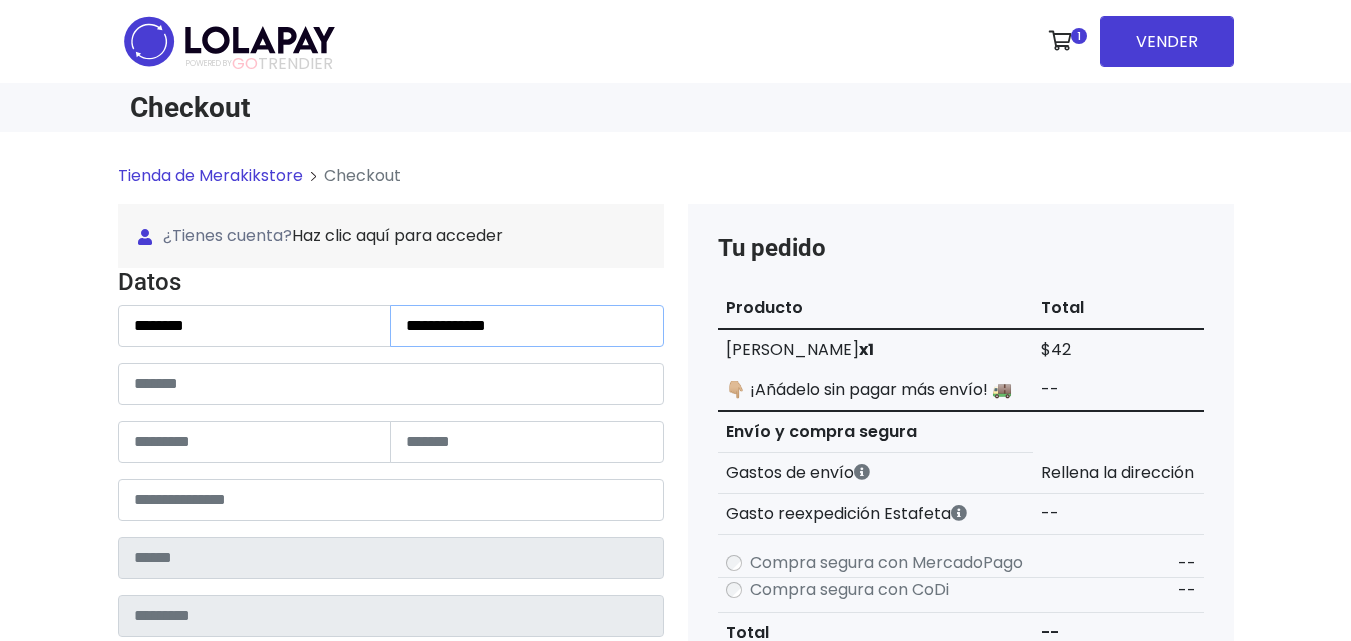 type on "**********" 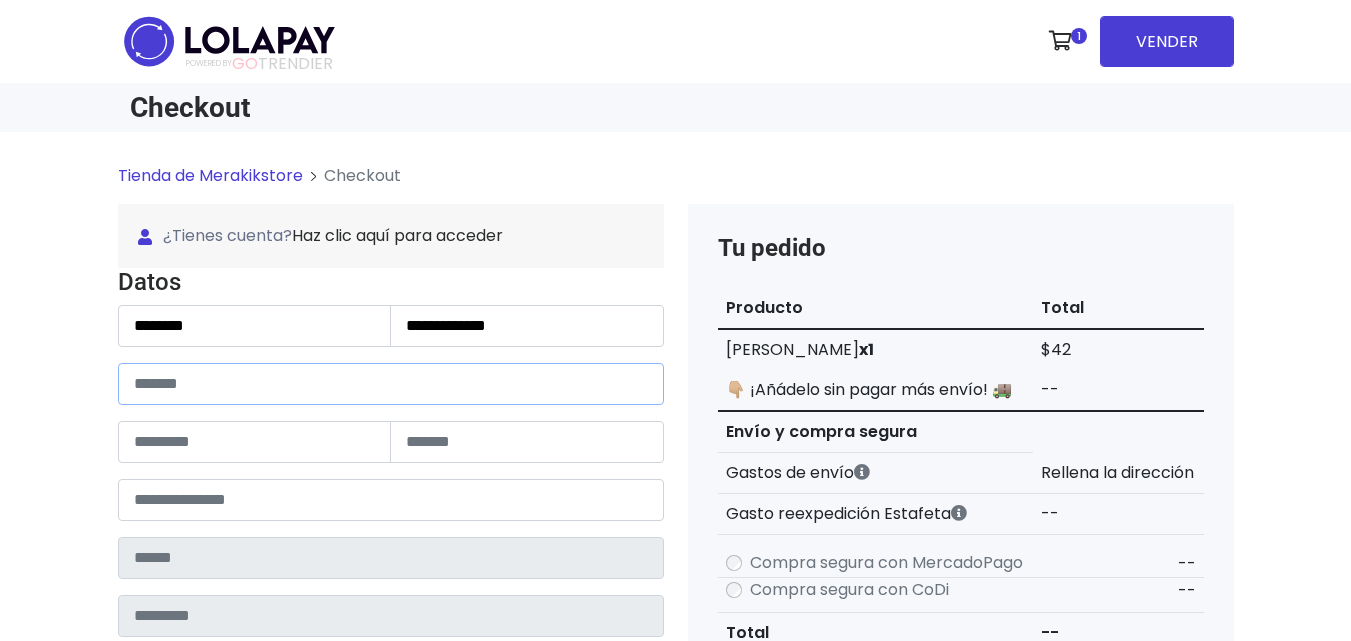 click at bounding box center [391, 384] 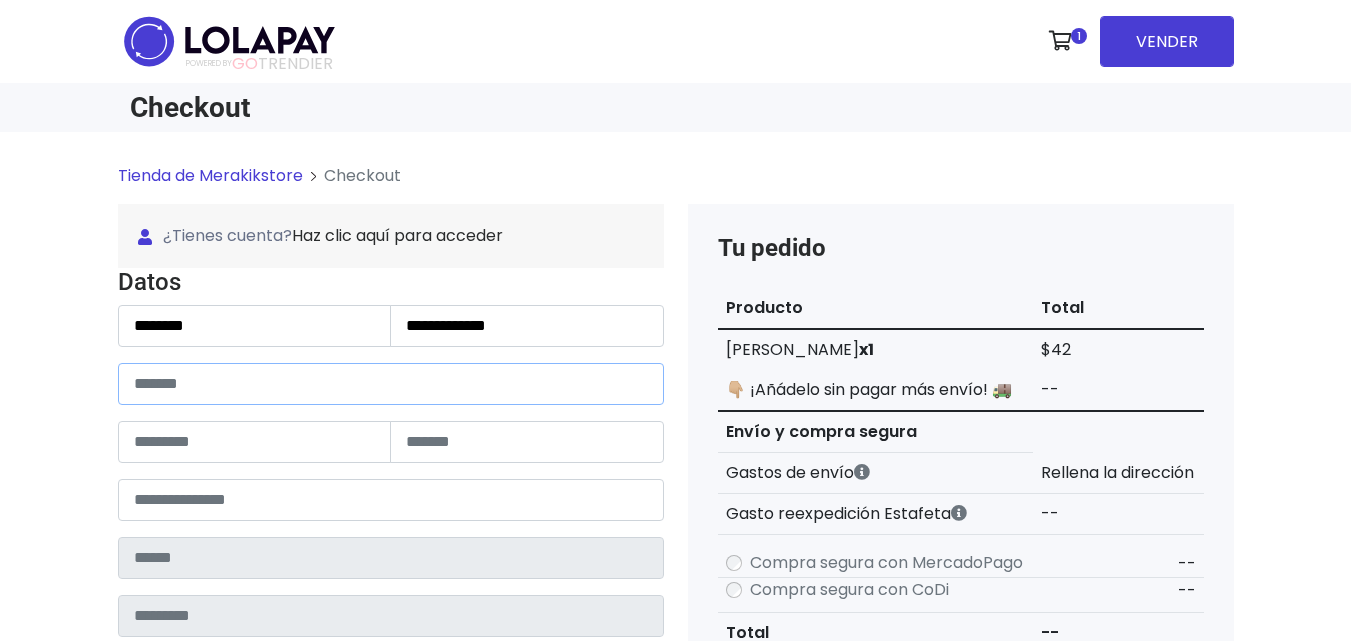 type on "*" 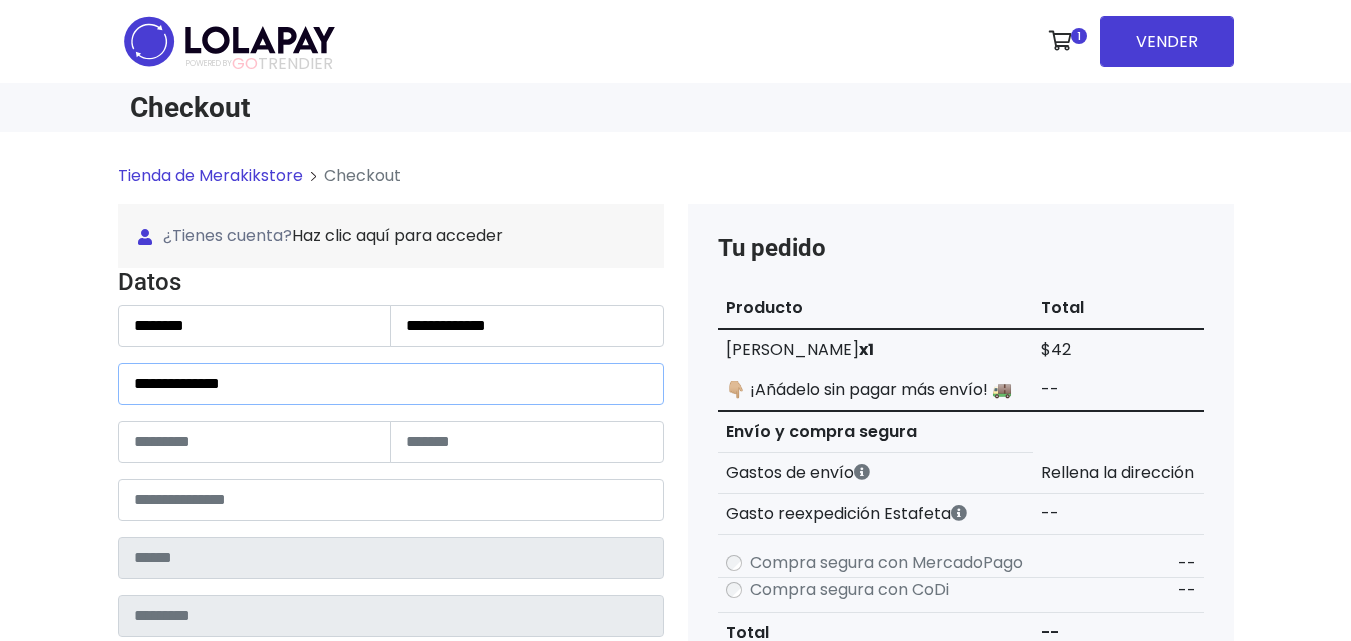 type on "**********" 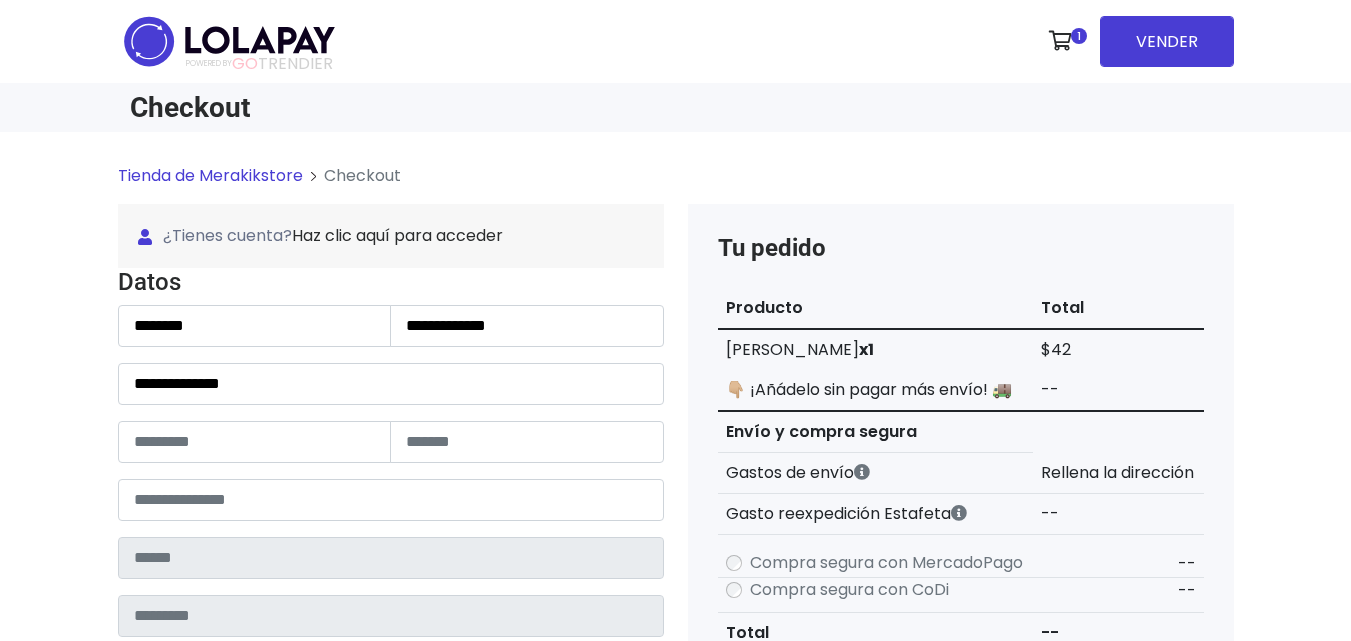 click on "**********" at bounding box center [391, 556] 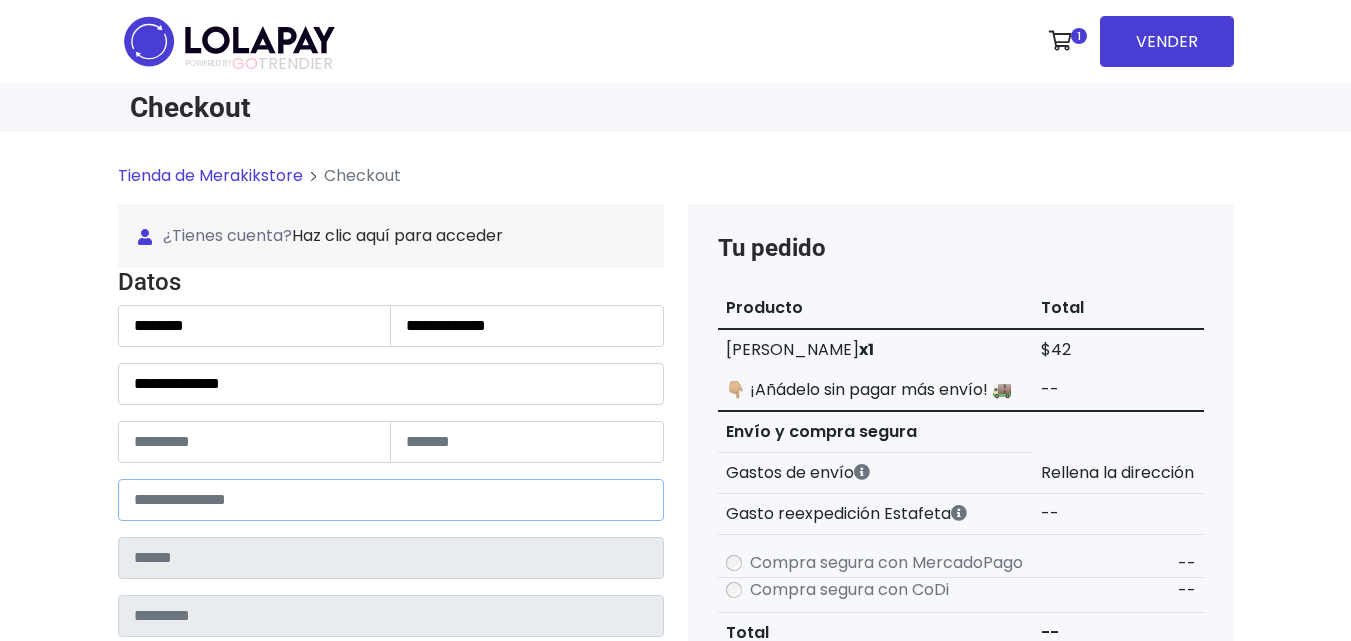 click at bounding box center (391, 500) 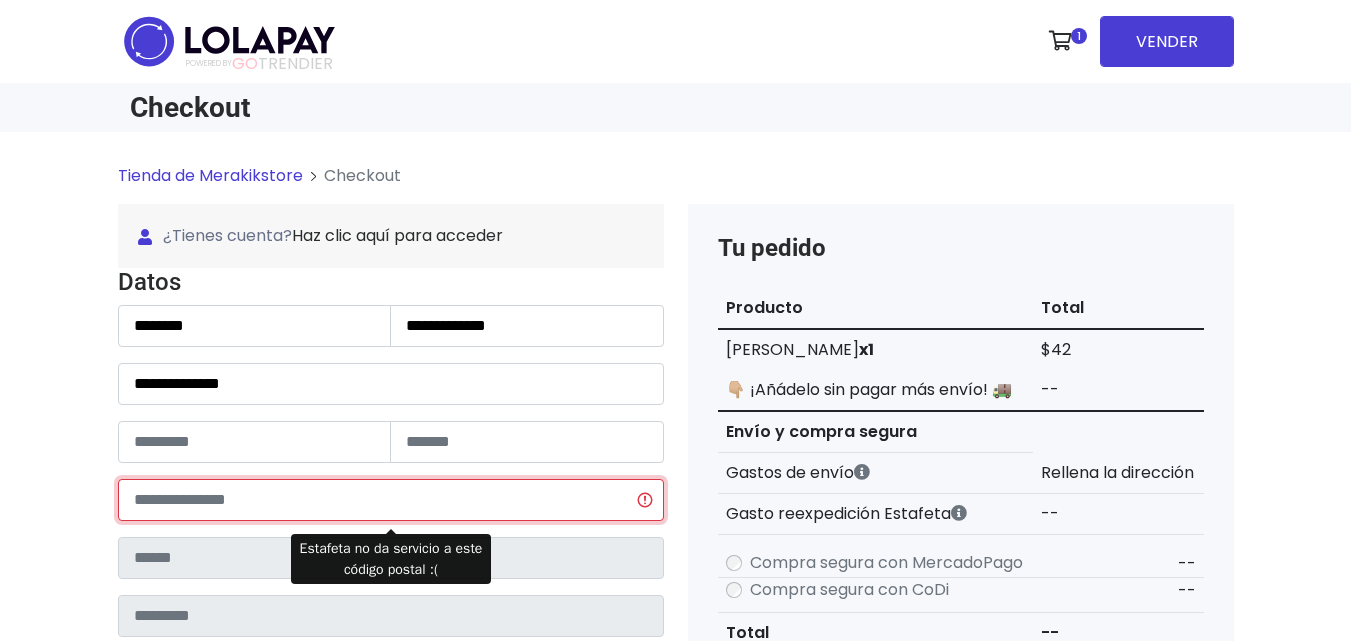 type on "*****" 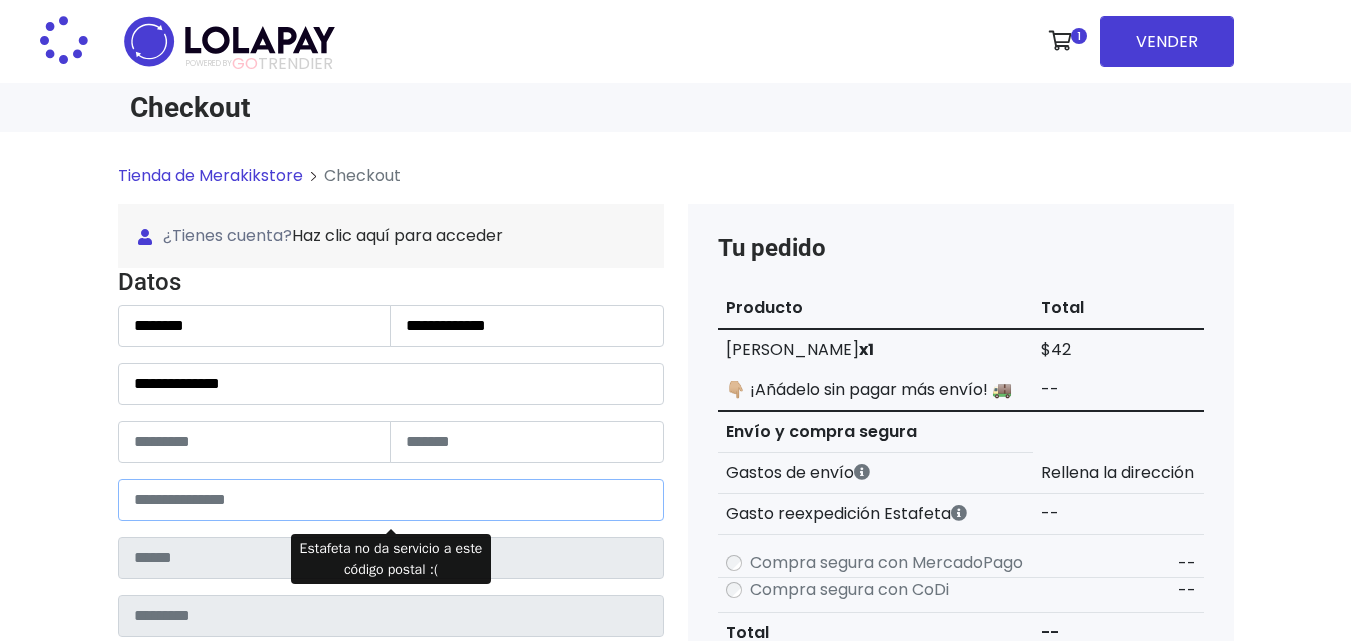 type on "********" 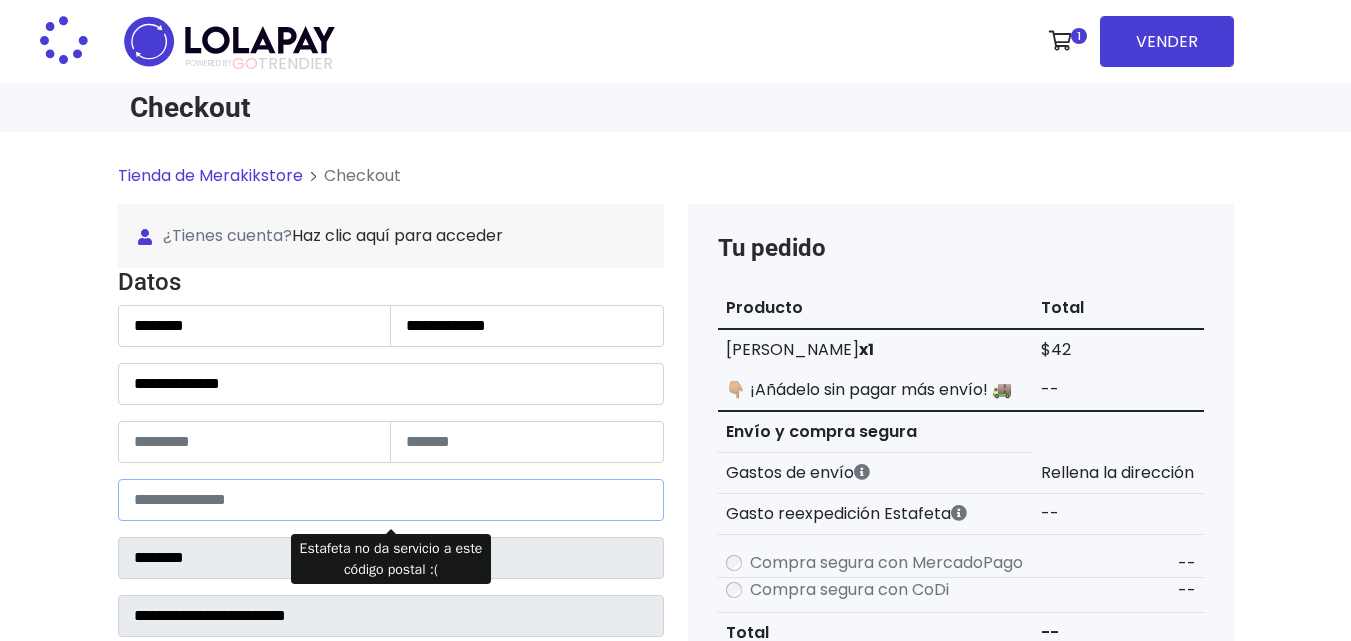 select 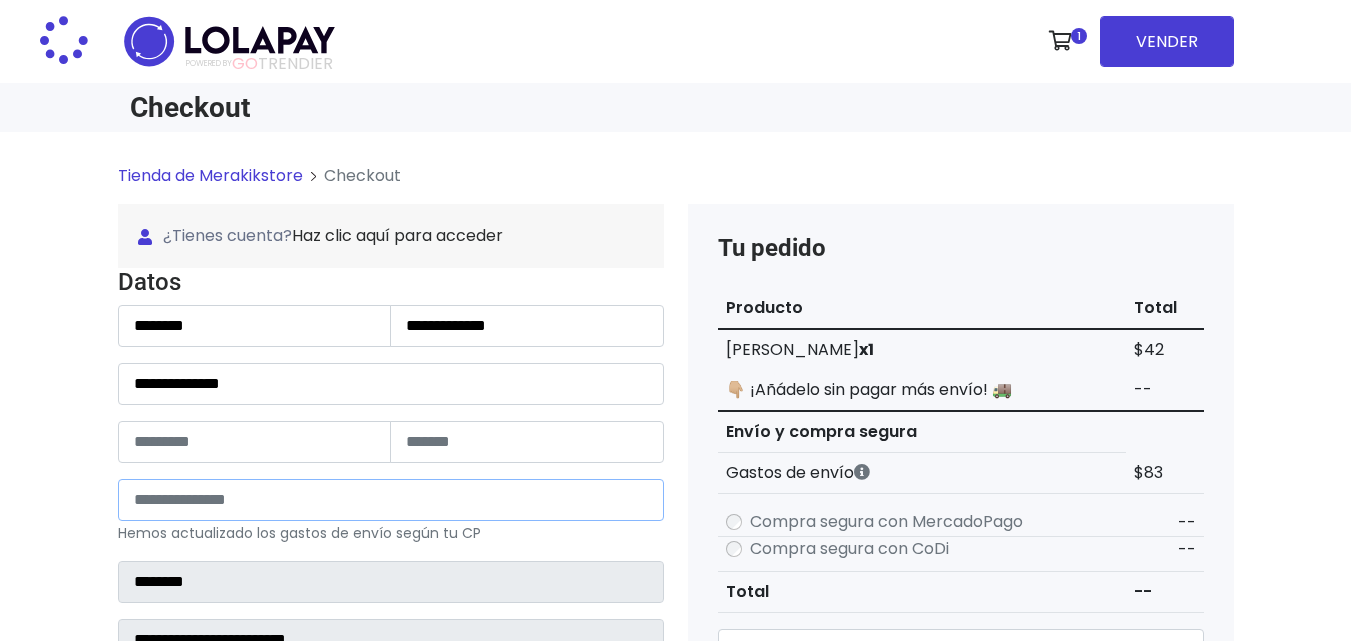 type on "*****" 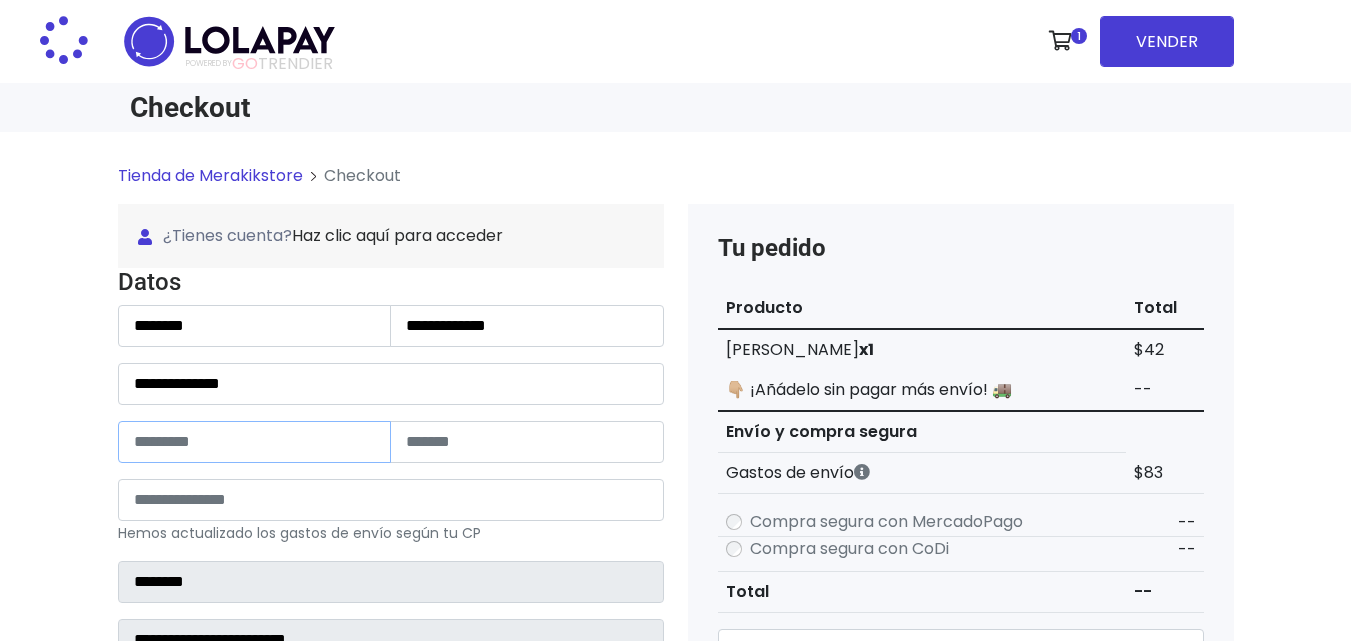 click at bounding box center [255, 442] 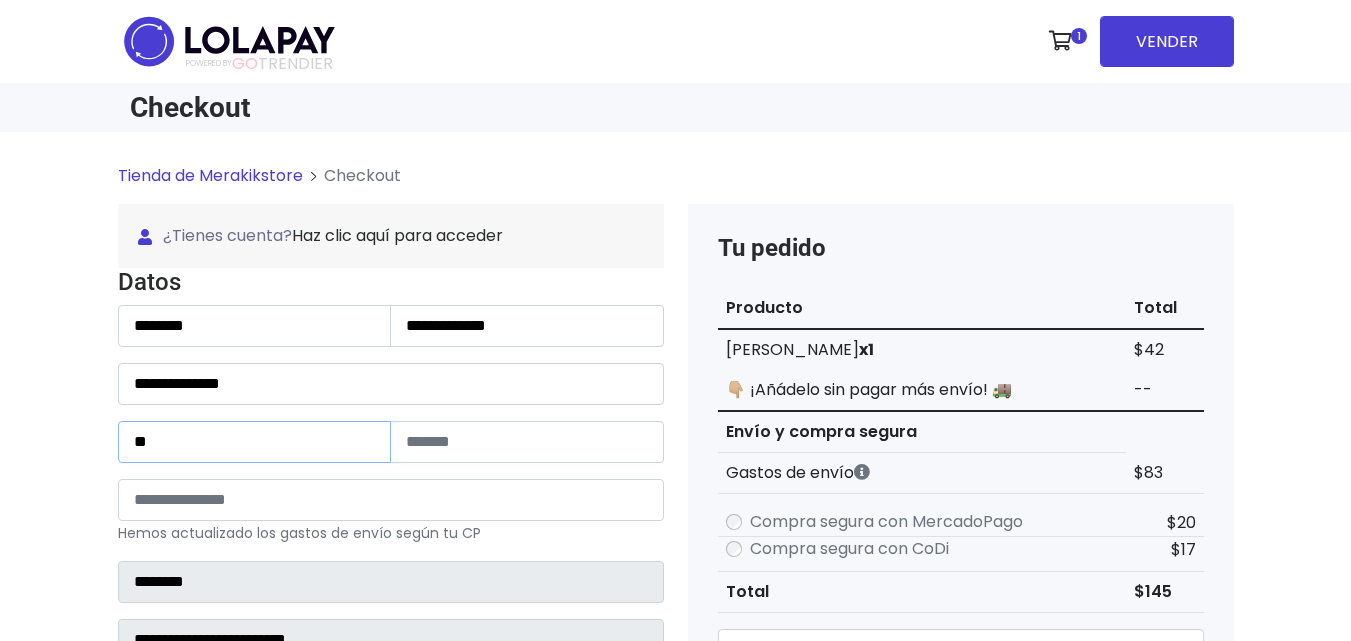 type on "**" 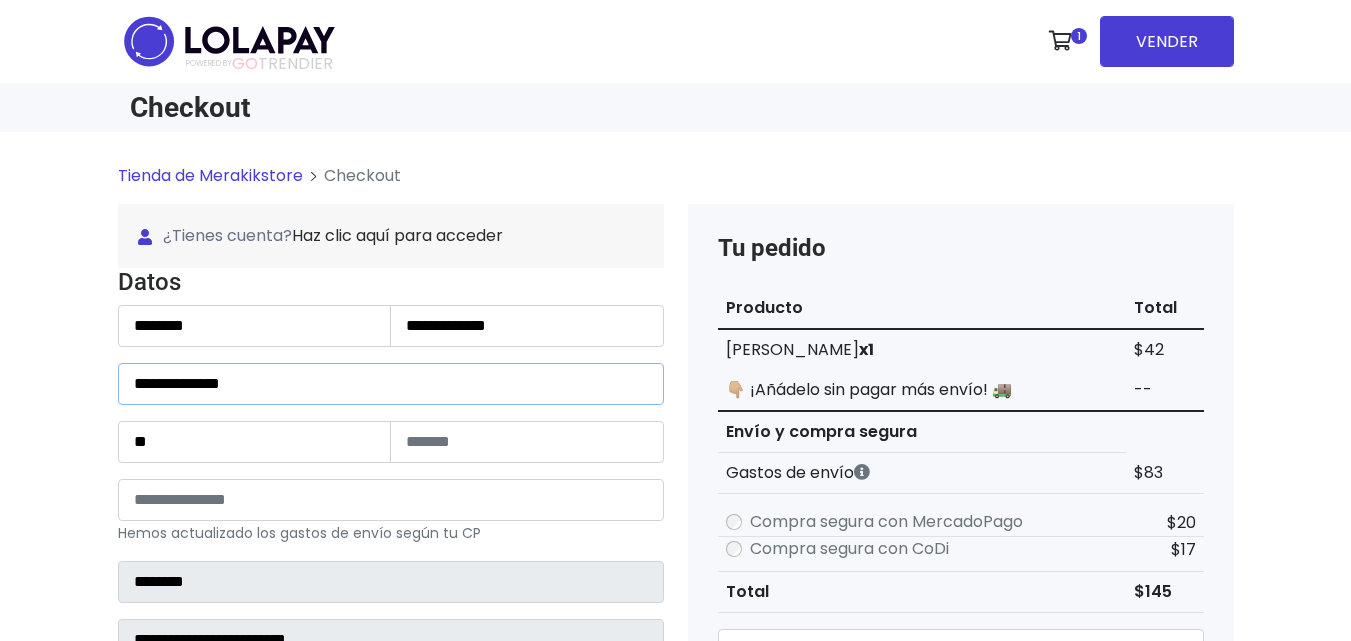click on "**********" at bounding box center [391, 384] 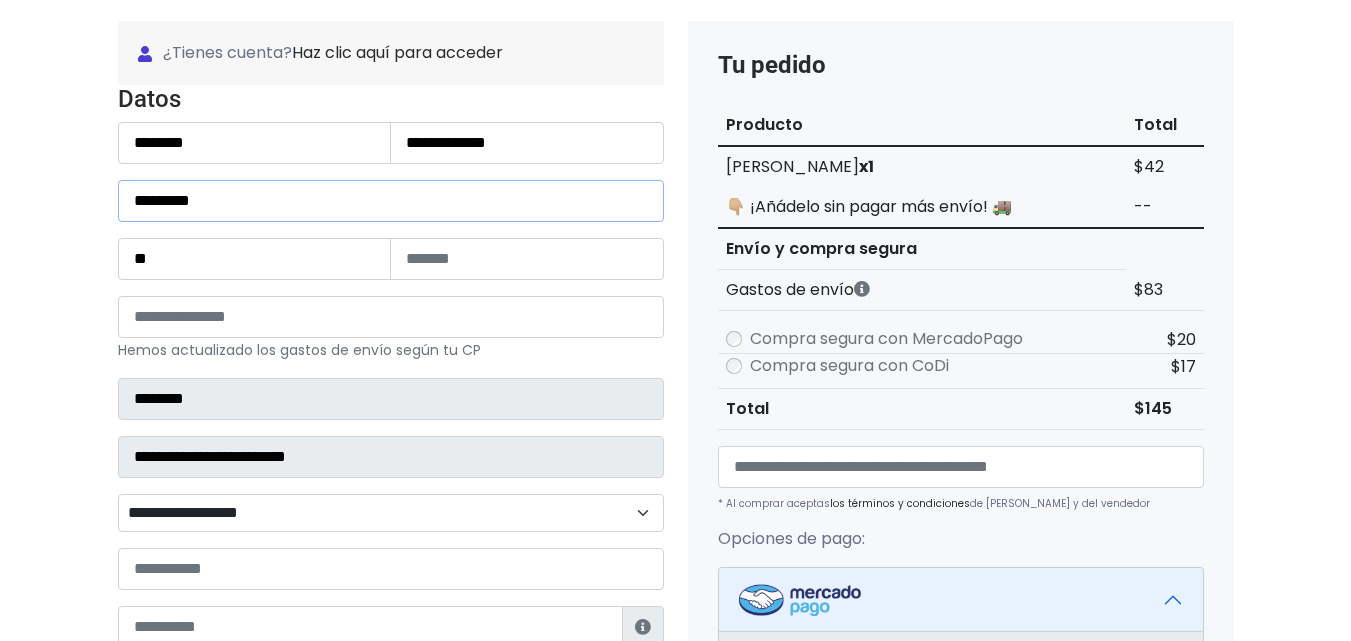 scroll, scrollTop: 400, scrollLeft: 0, axis: vertical 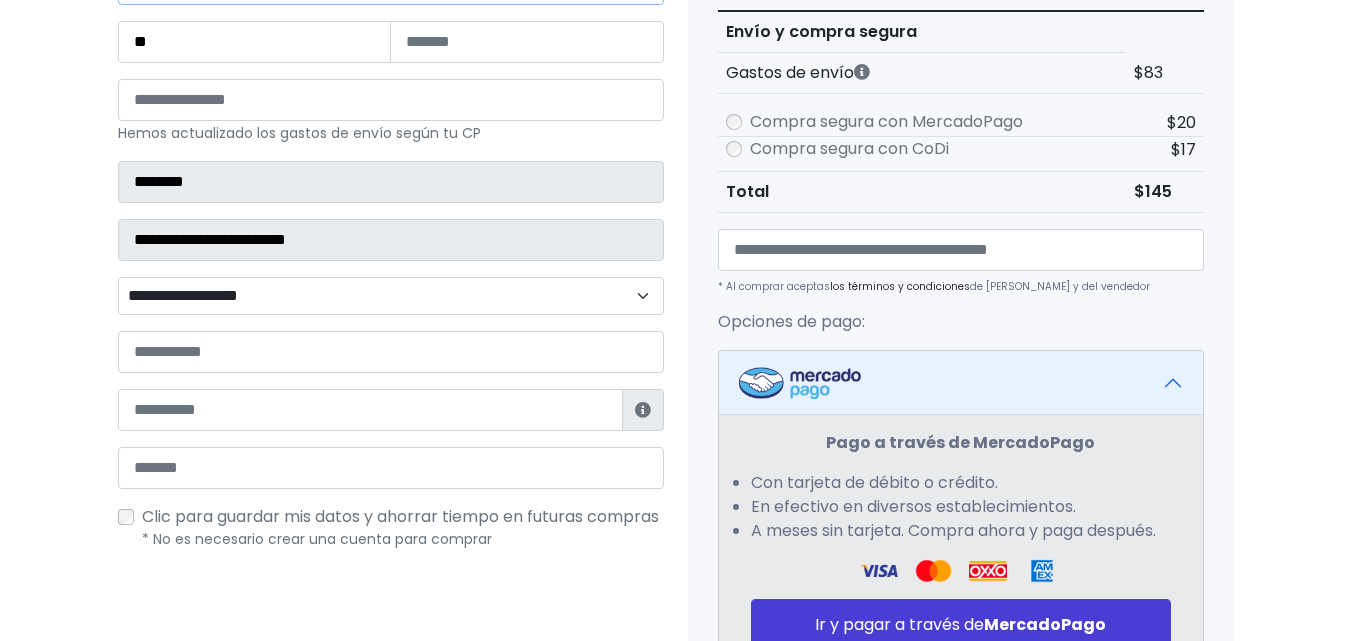 type on "********" 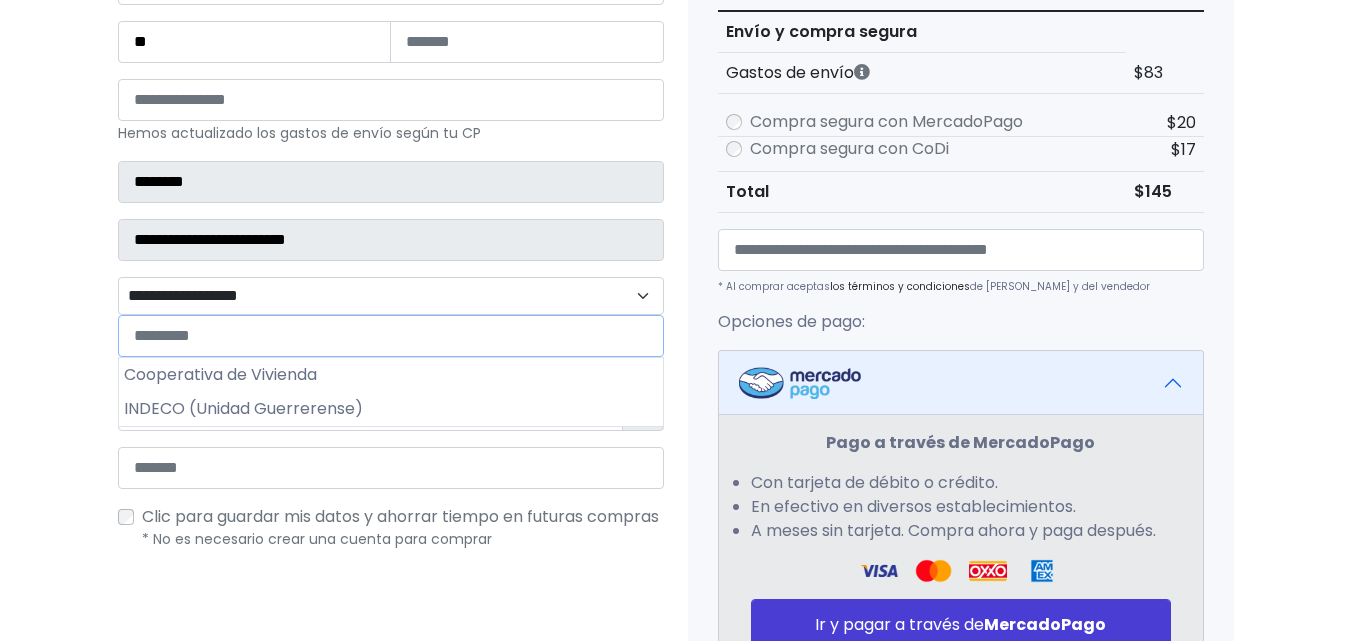click on "**********" at bounding box center (391, 296) 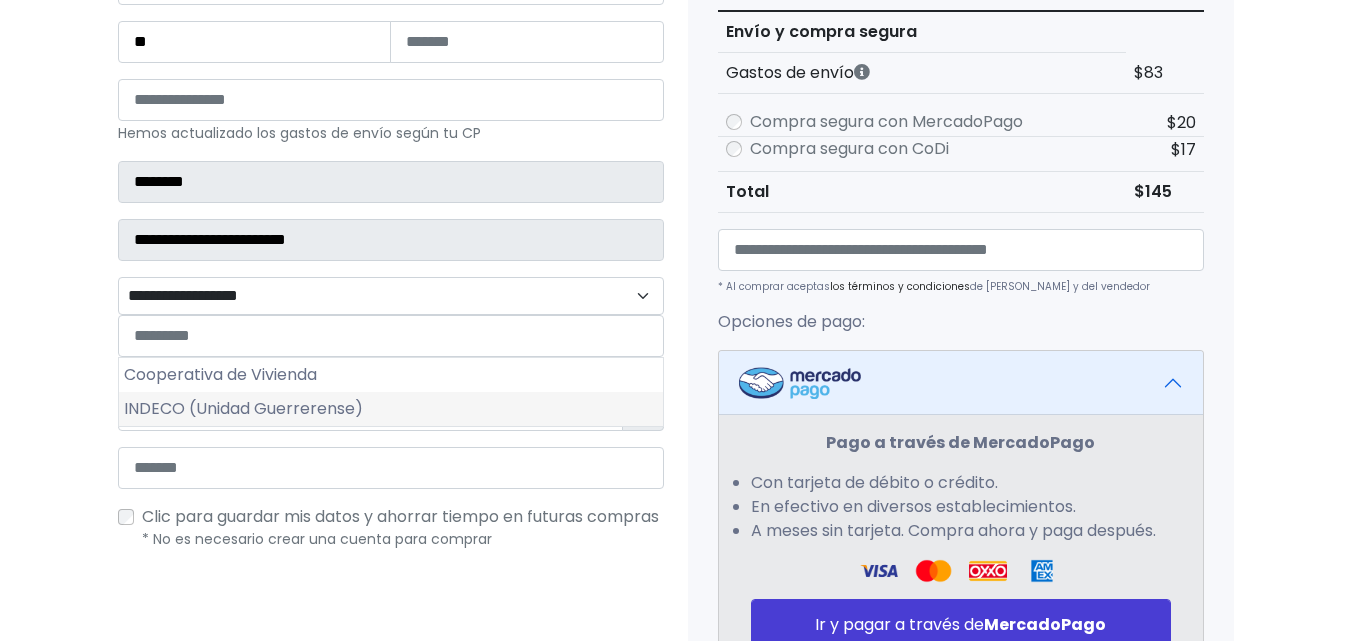 click on "INDECO (Unidad Guerrerense)" at bounding box center (391, 409) 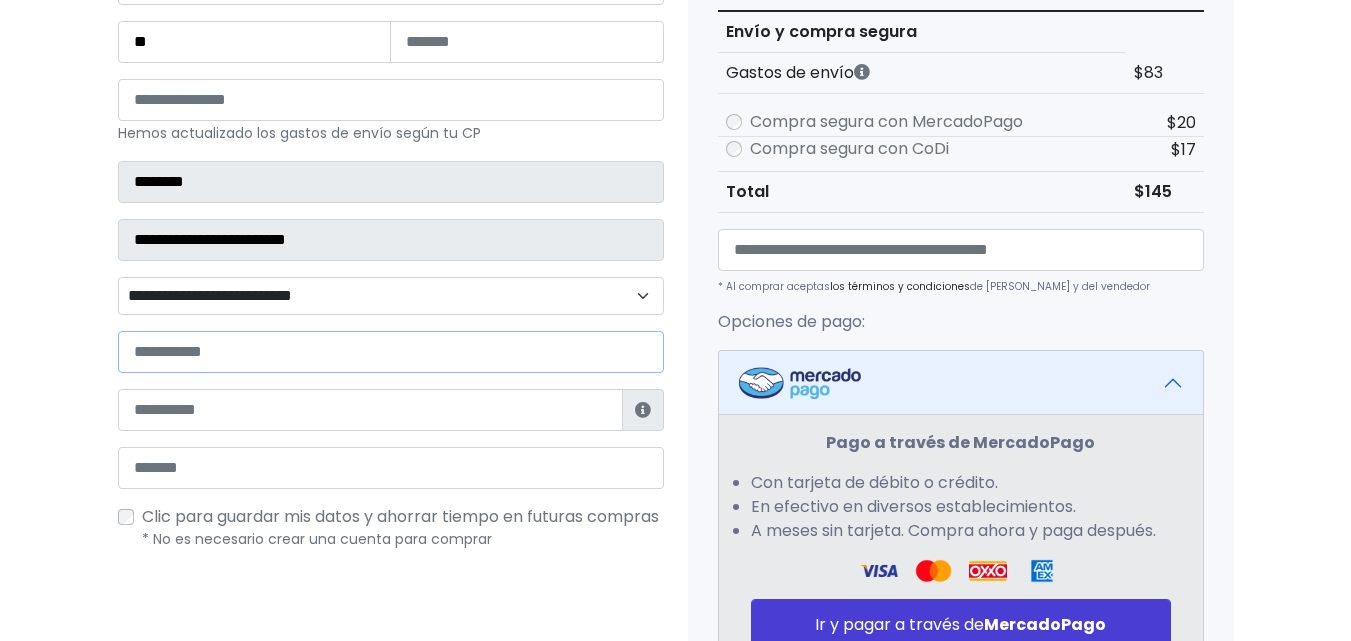 click at bounding box center [391, 352] 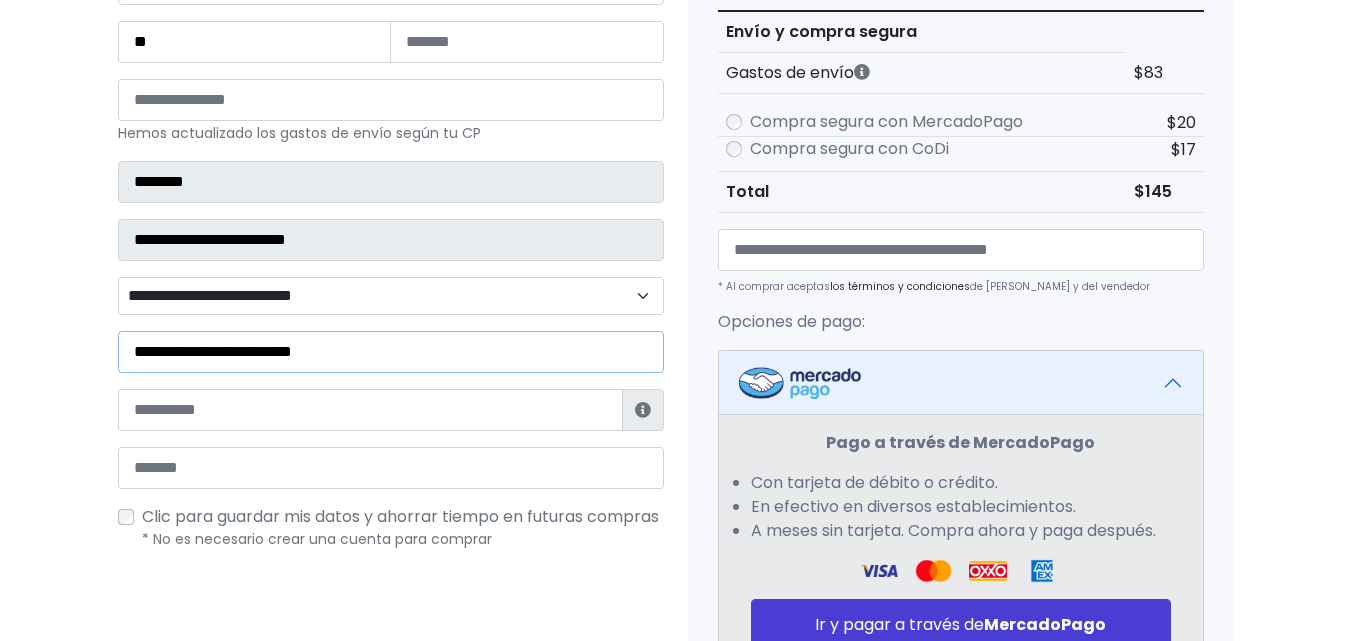 type on "**********" 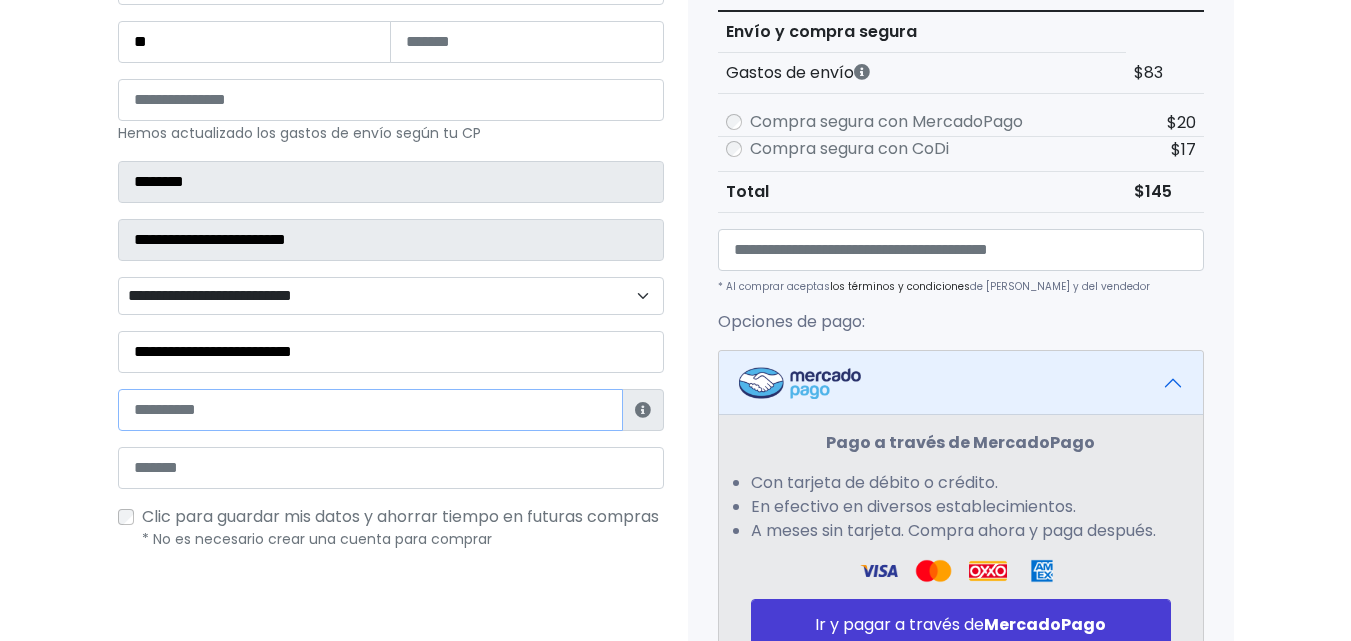 click at bounding box center [370, 410] 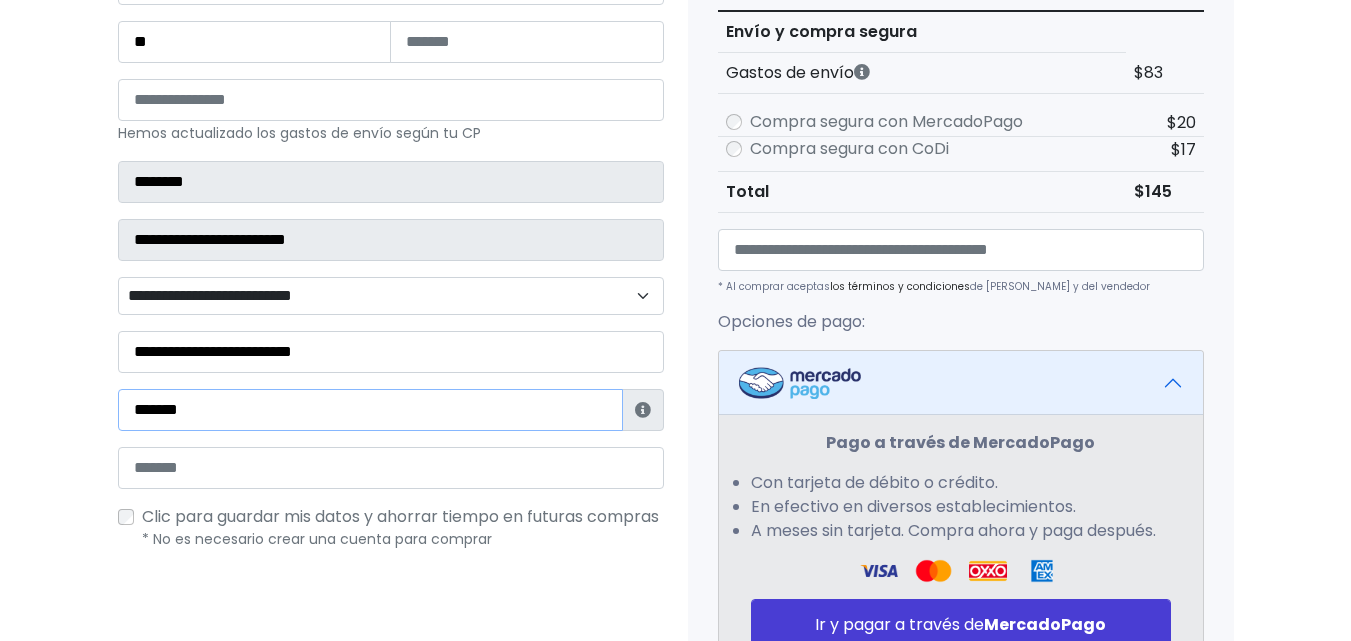 click on "*******" at bounding box center (370, 410) 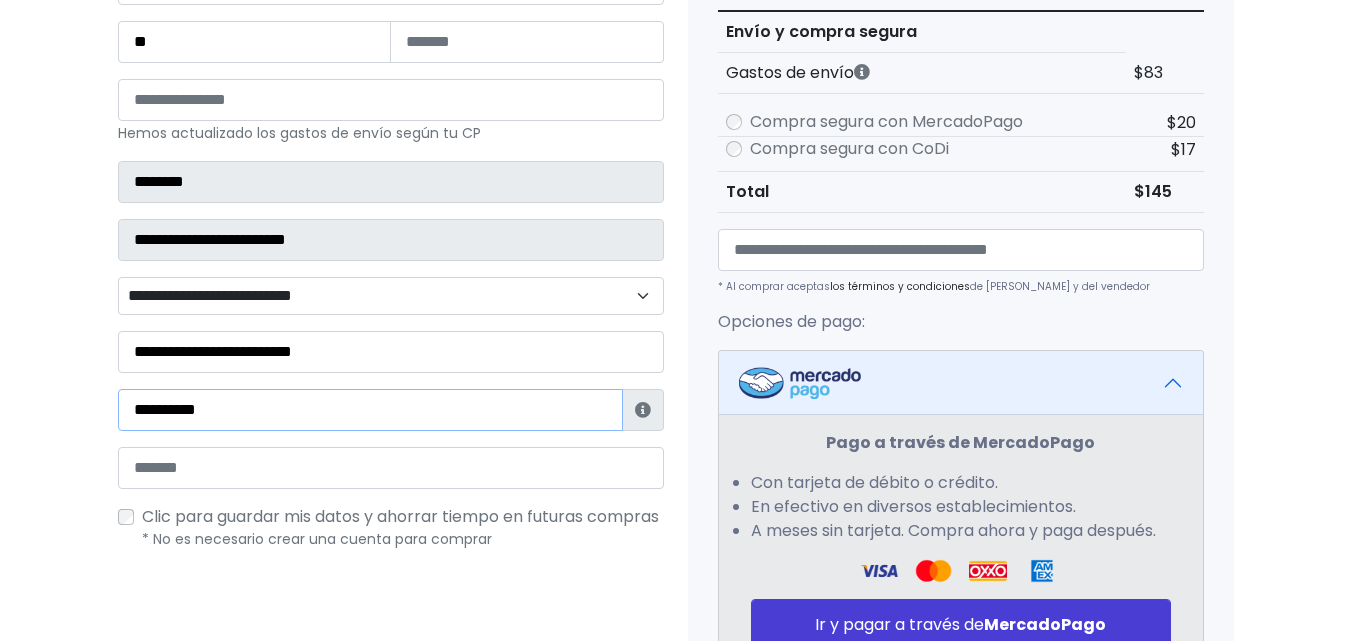 type on "**********" 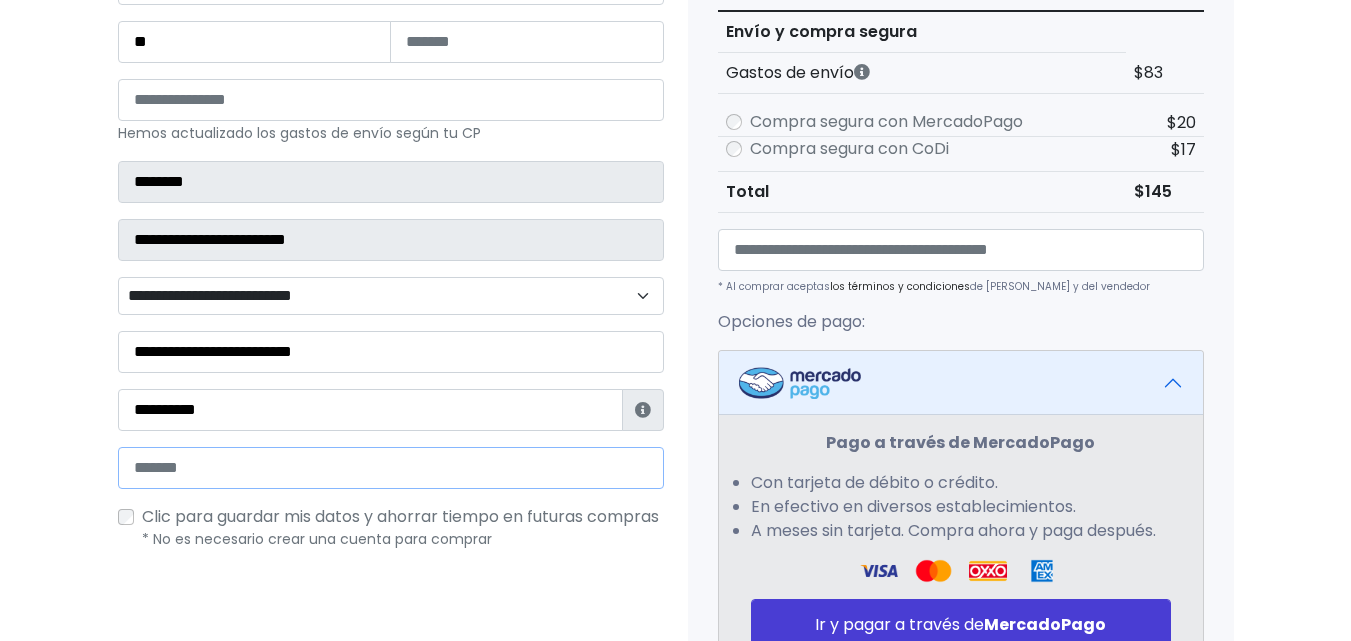 click at bounding box center [391, 468] 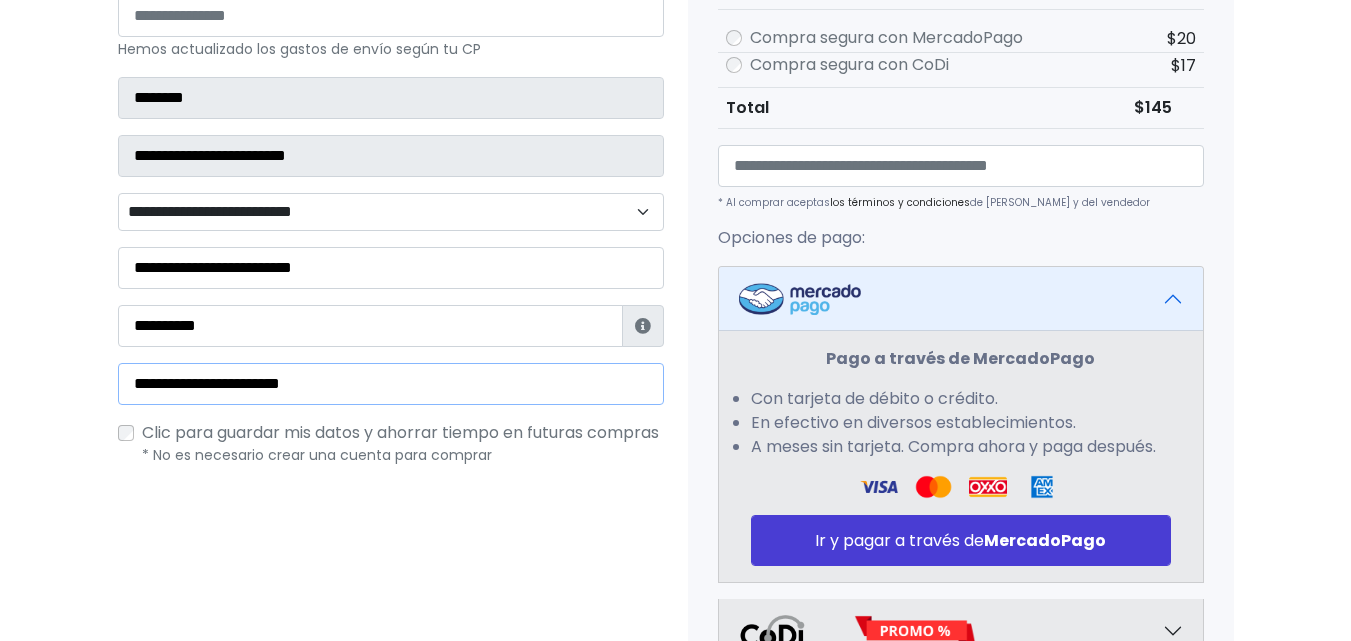 scroll, scrollTop: 483, scrollLeft: 0, axis: vertical 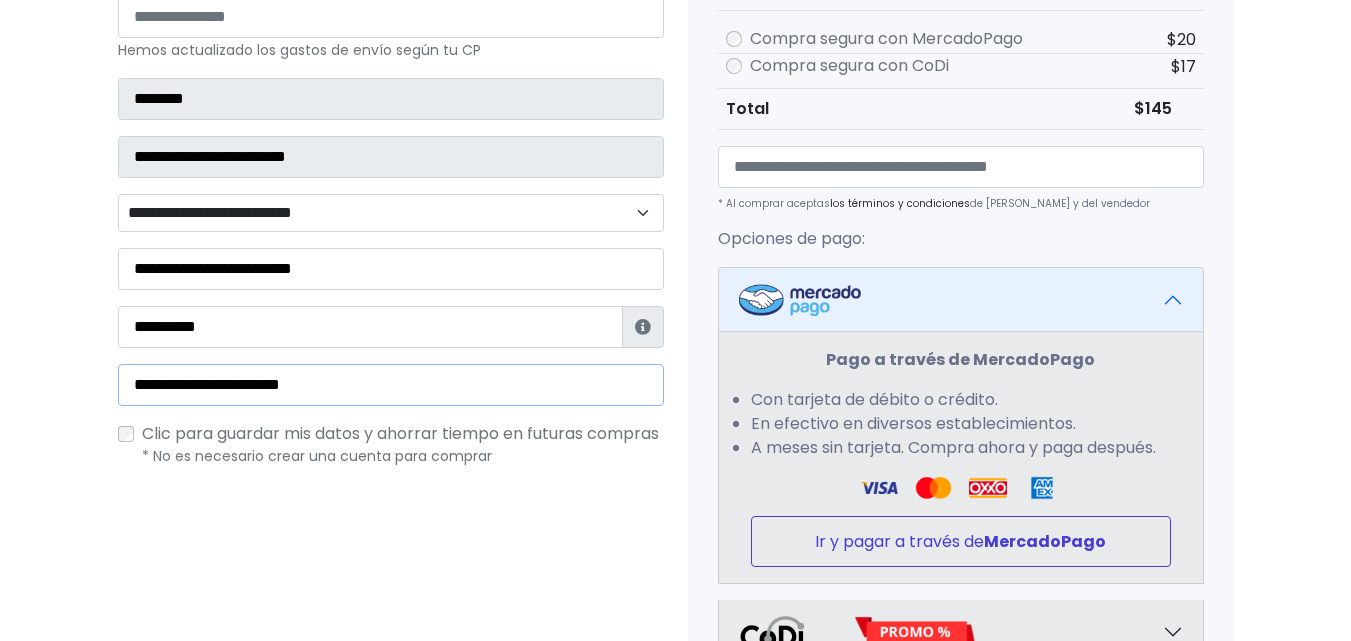 type on "**********" 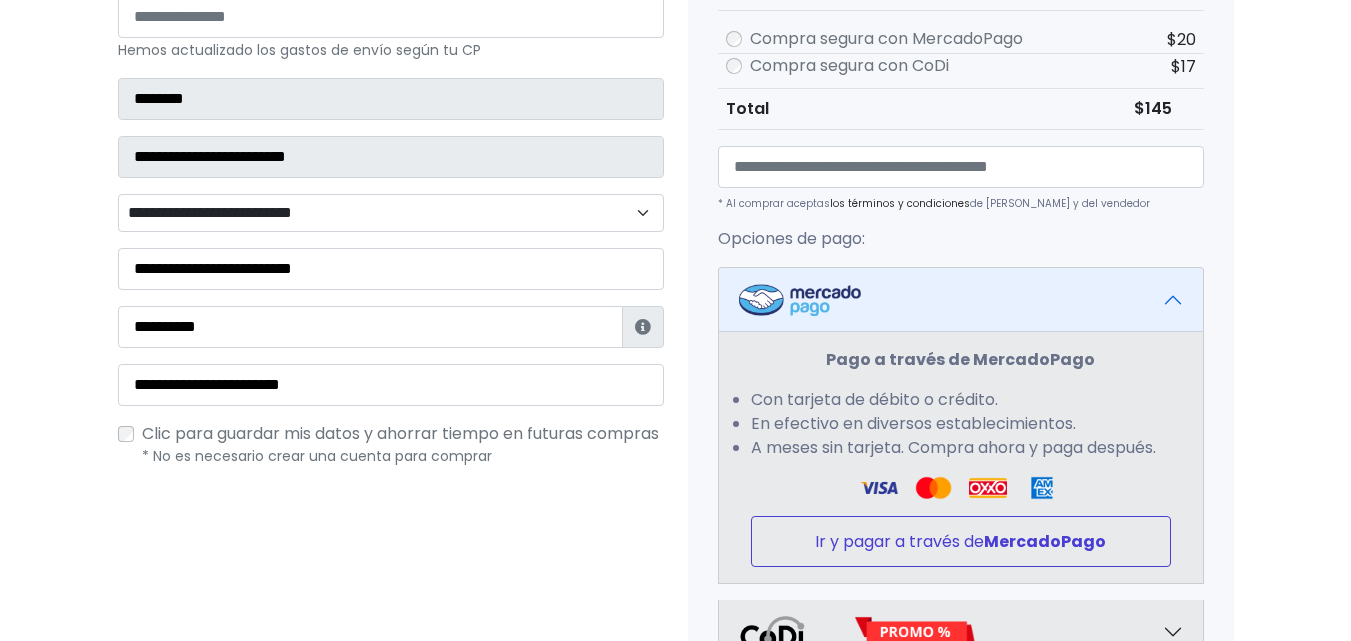 click on "Ir y pagar a través de  MercadoPago" at bounding box center (961, 541) 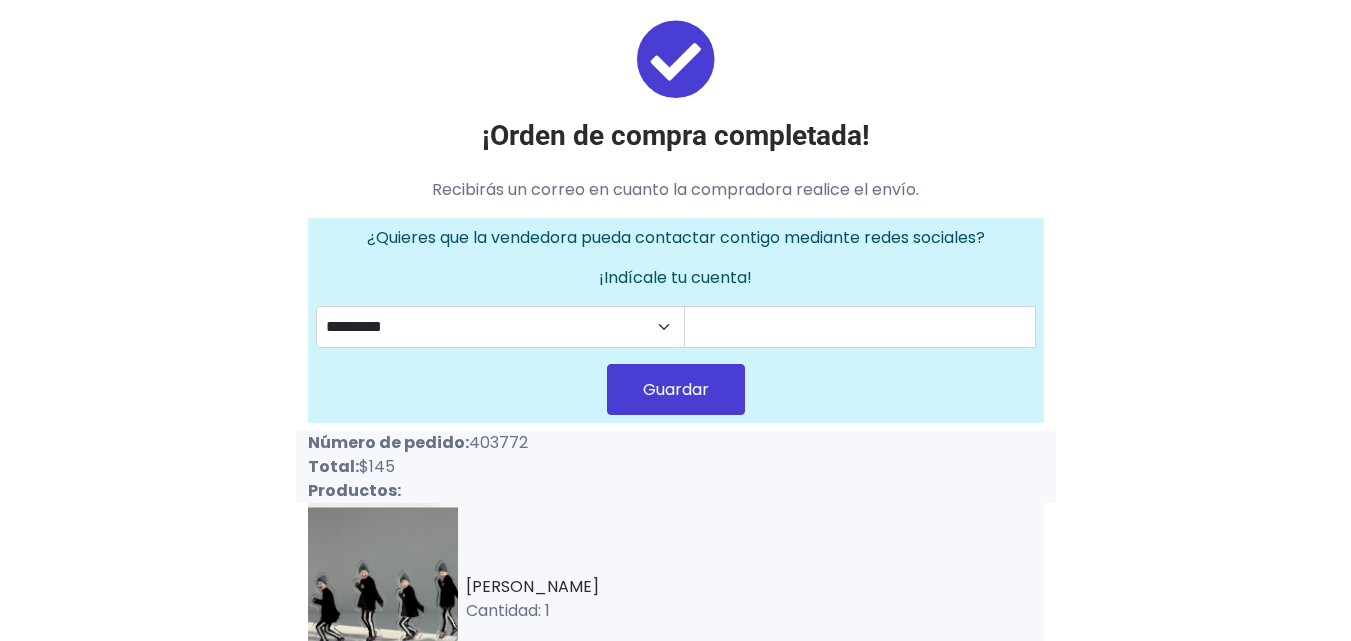 scroll, scrollTop: 0, scrollLeft: 0, axis: both 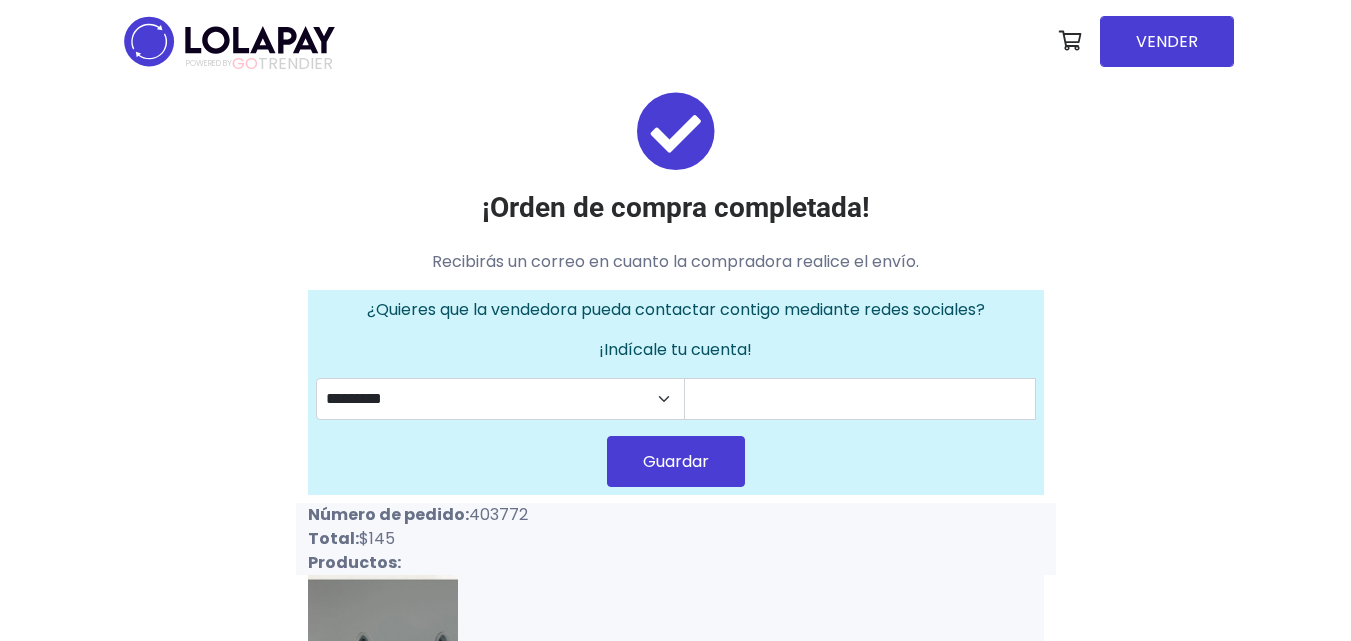 click at bounding box center [229, 41] 